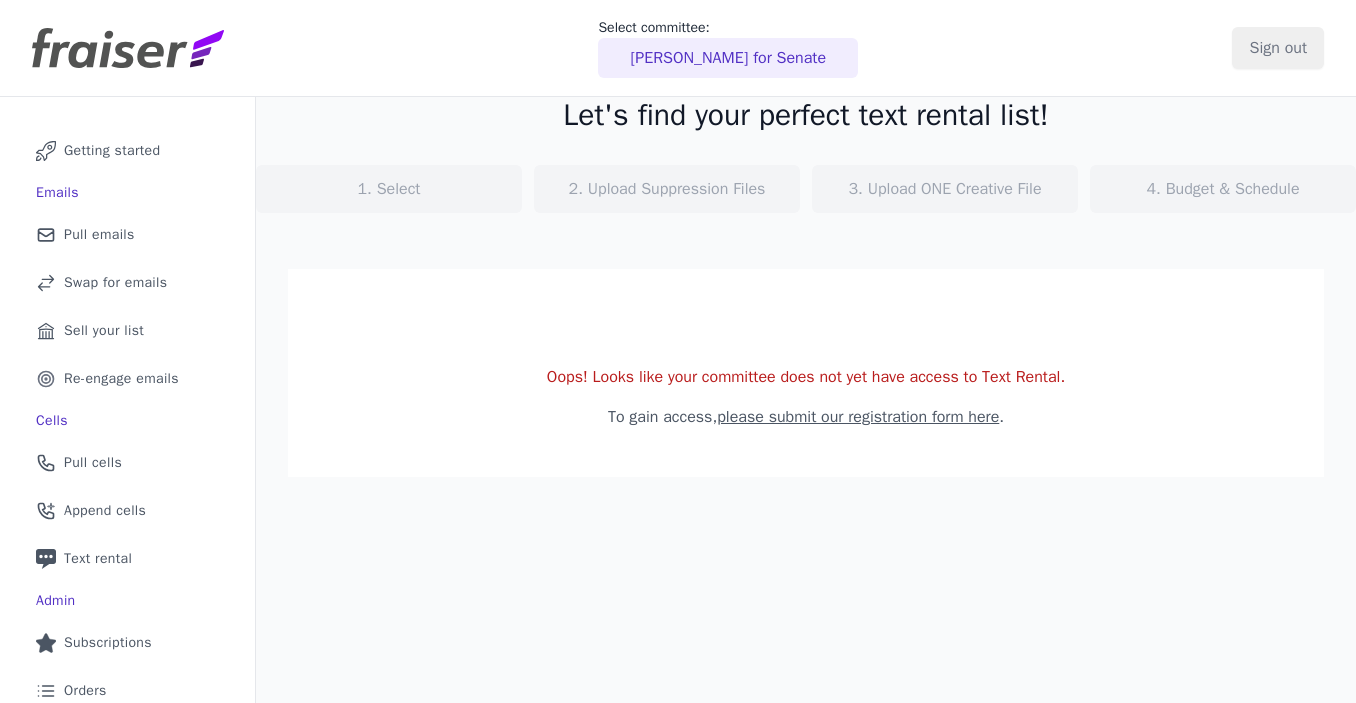 scroll, scrollTop: 0, scrollLeft: 0, axis: both 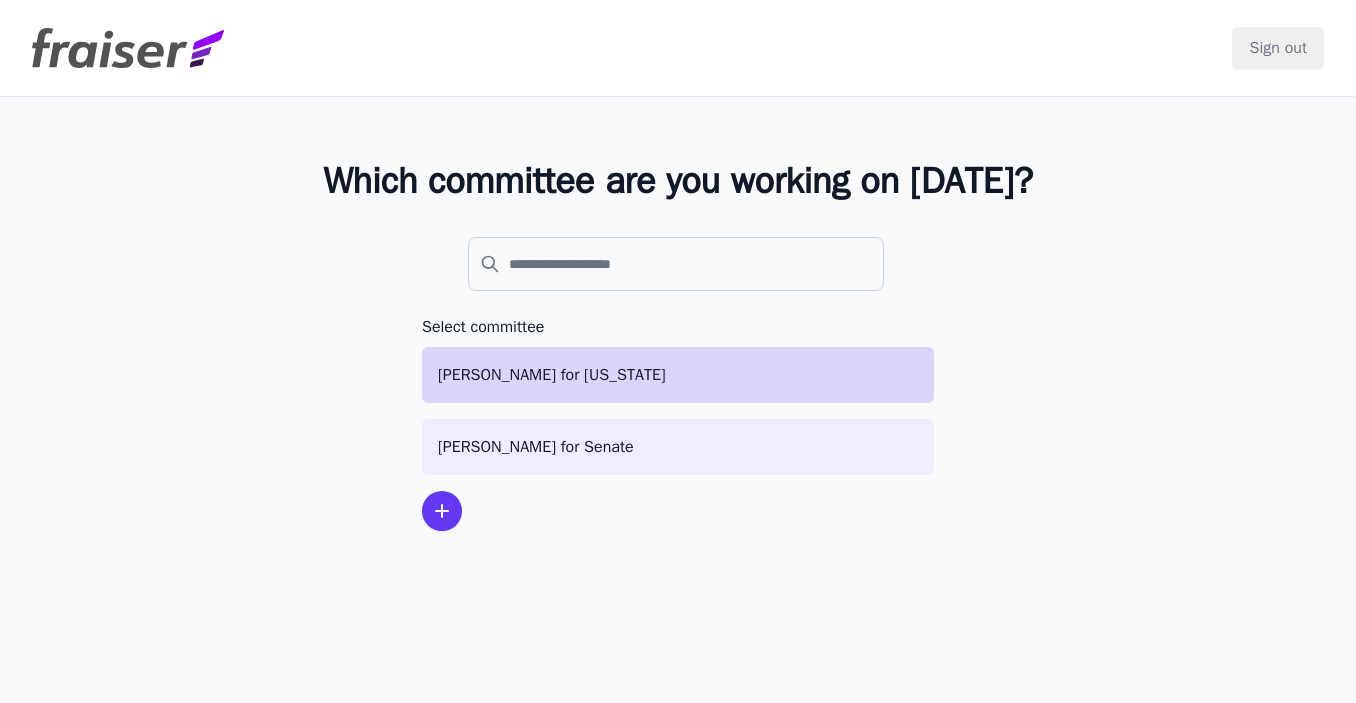 click on "[PERSON_NAME] for [US_STATE]" at bounding box center (678, 375) 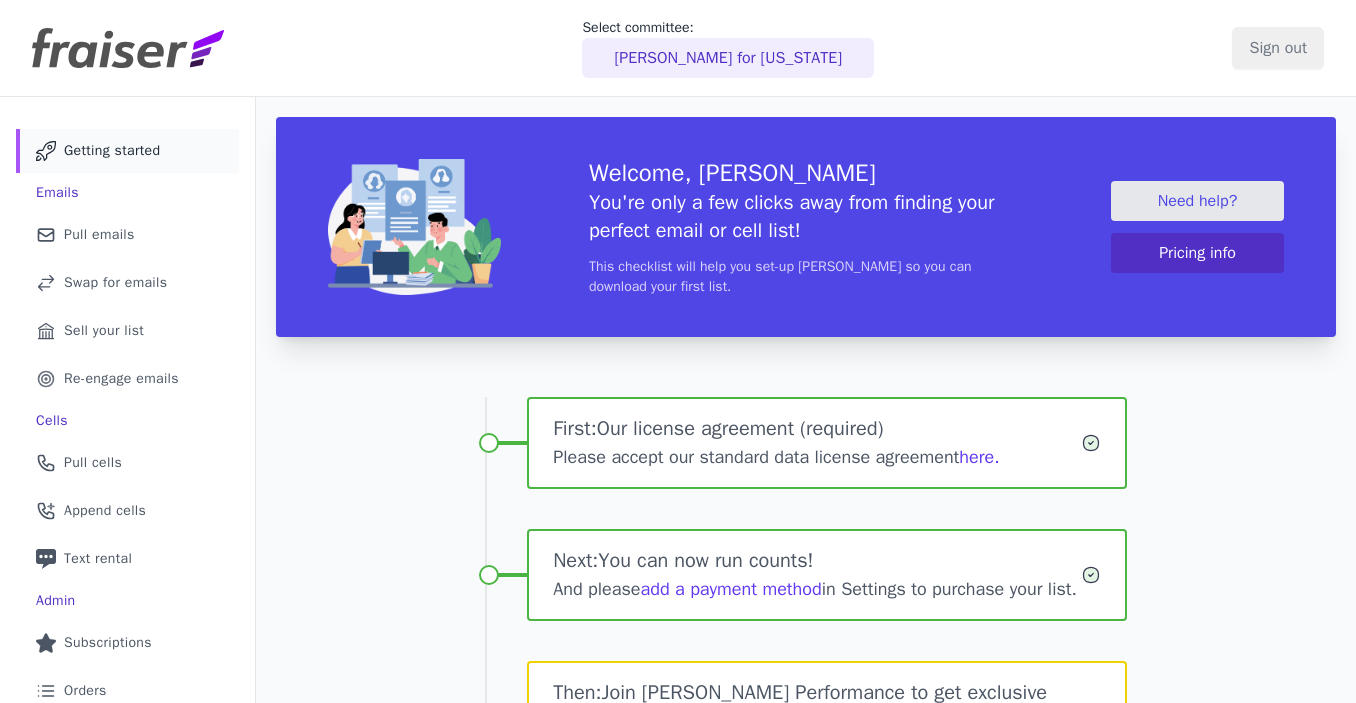 scroll, scrollTop: 0, scrollLeft: 0, axis: both 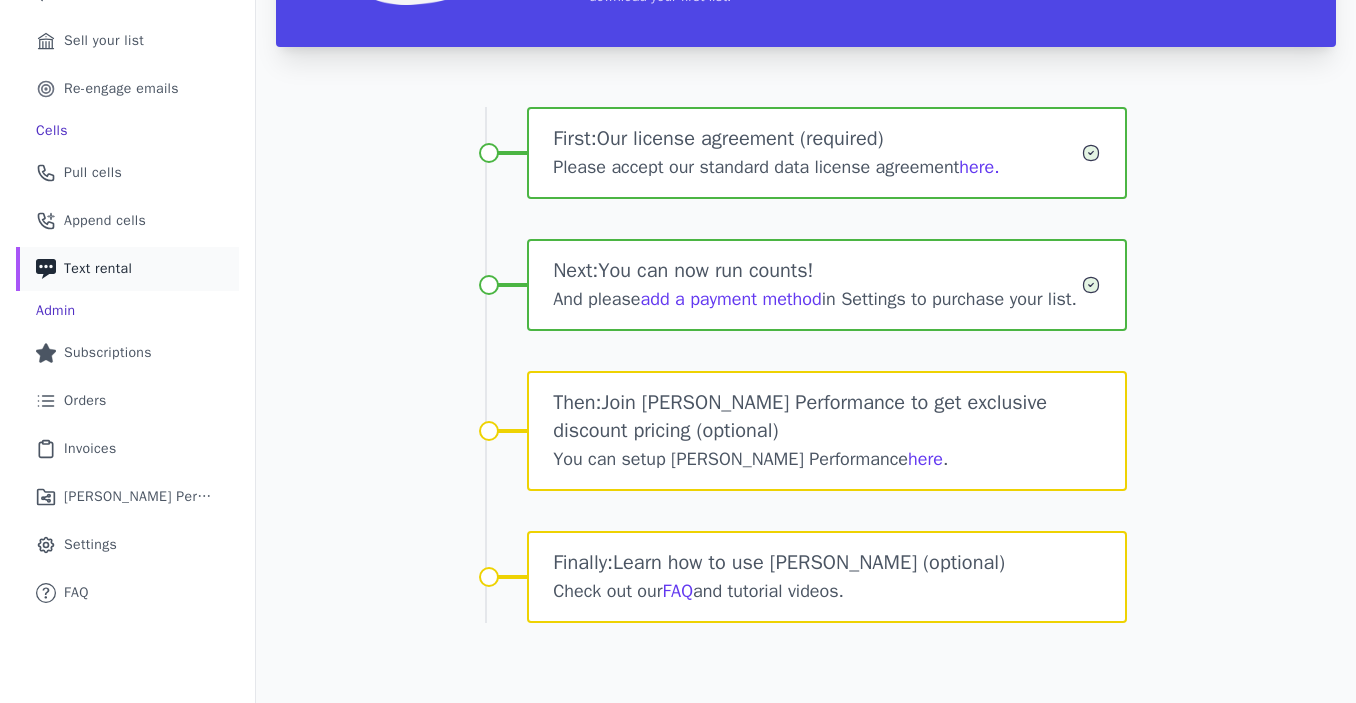 click on "Text rental" at bounding box center [98, 269] 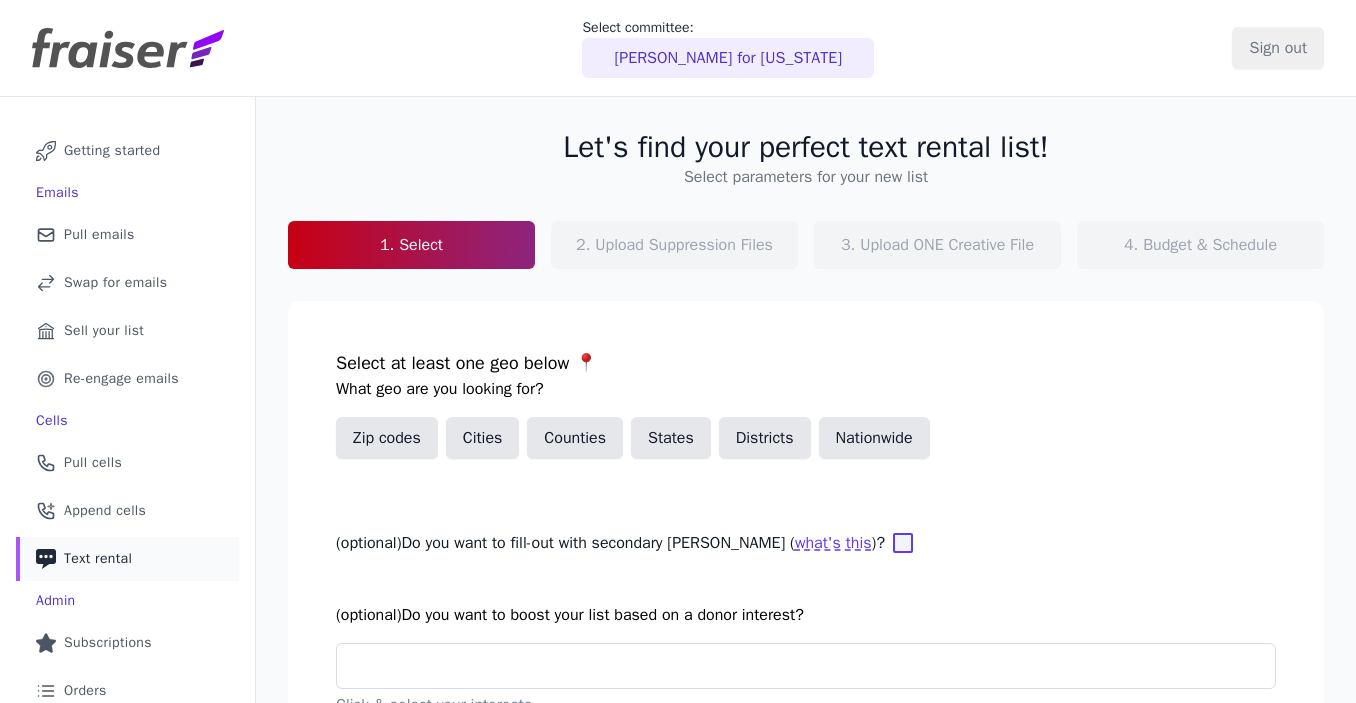 scroll, scrollTop: 0, scrollLeft: 0, axis: both 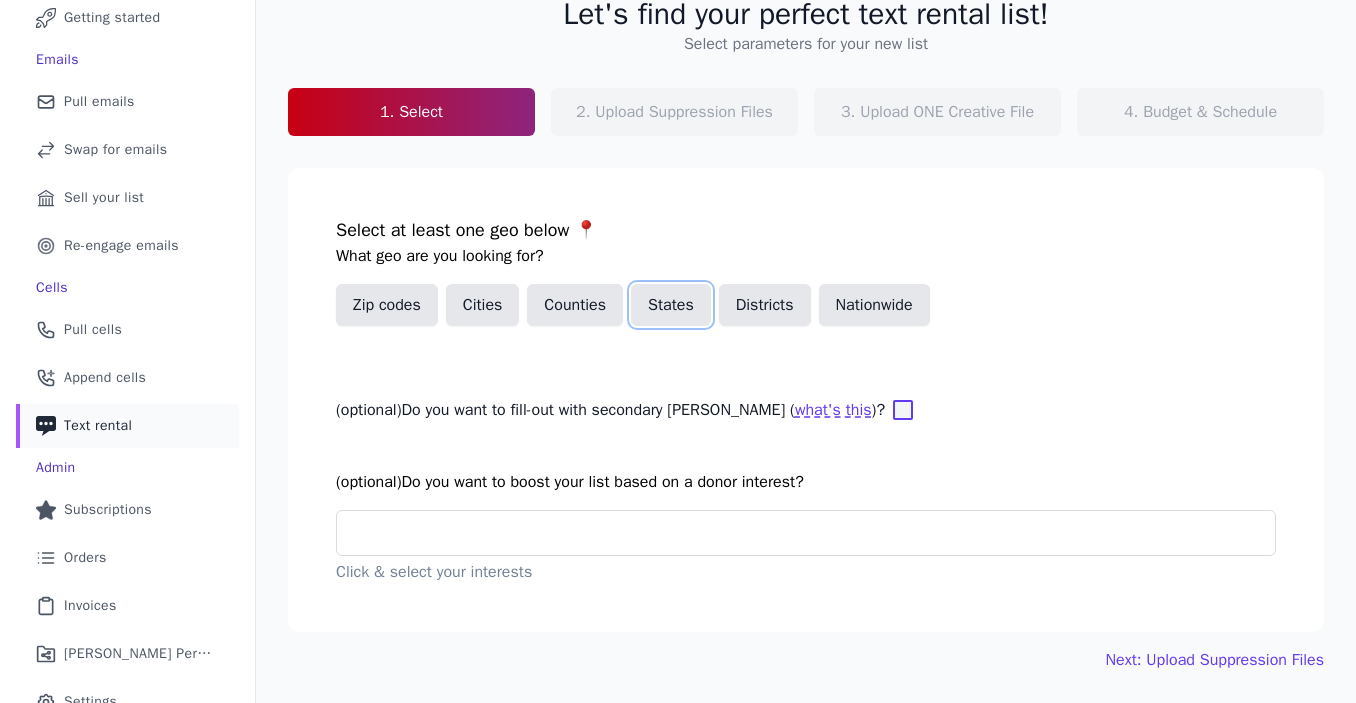 click on "States" at bounding box center (671, 305) 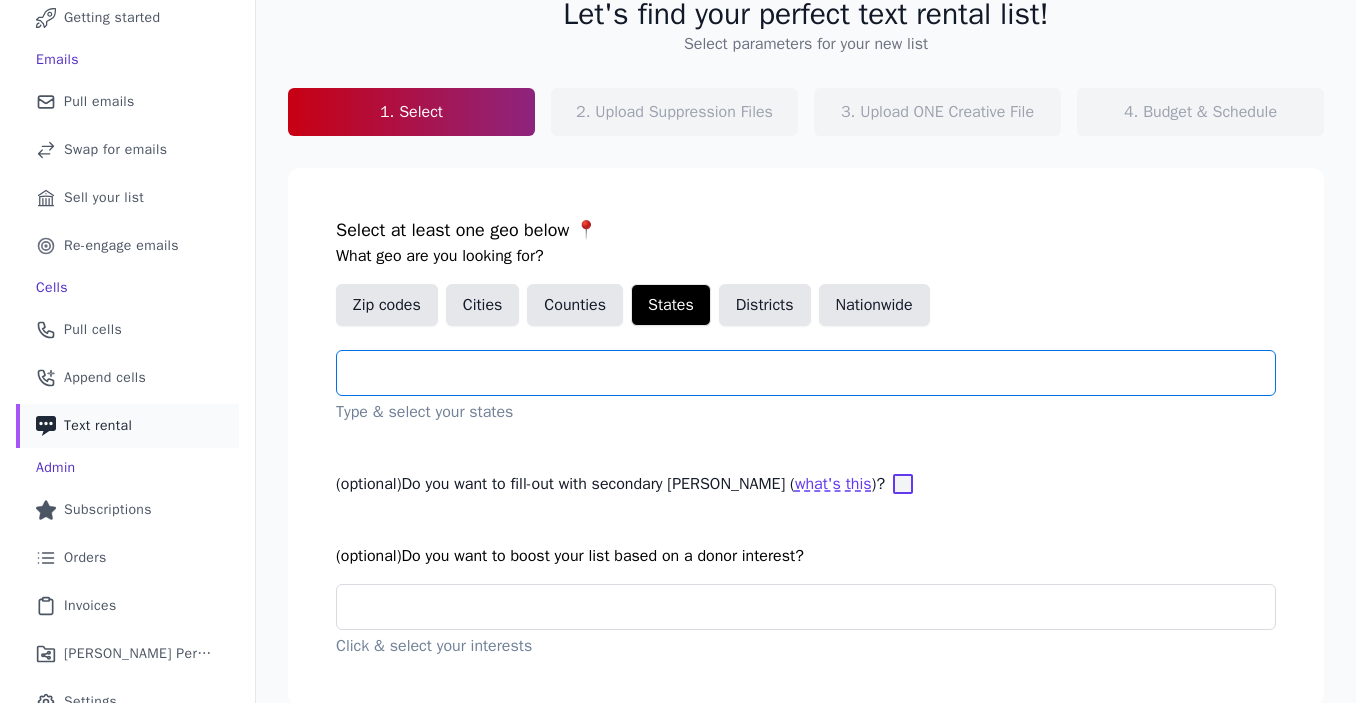 click at bounding box center (814, 373) 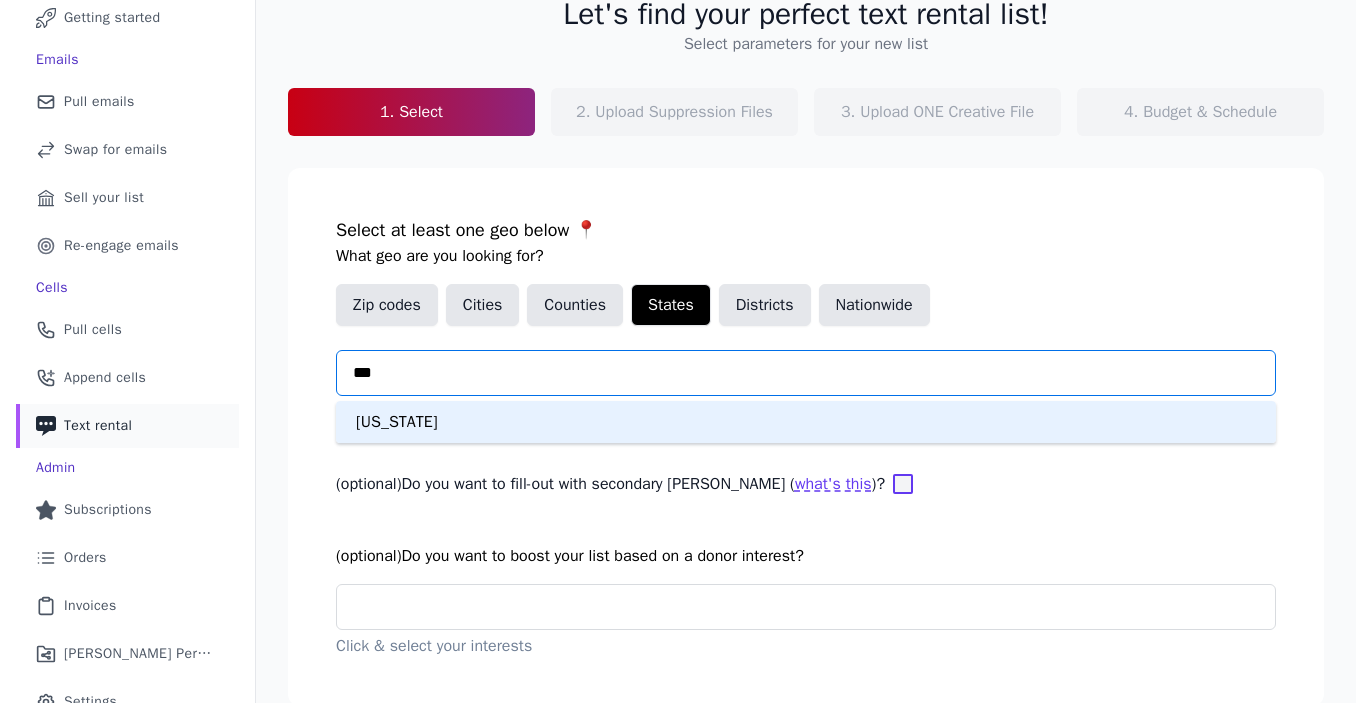type on "****" 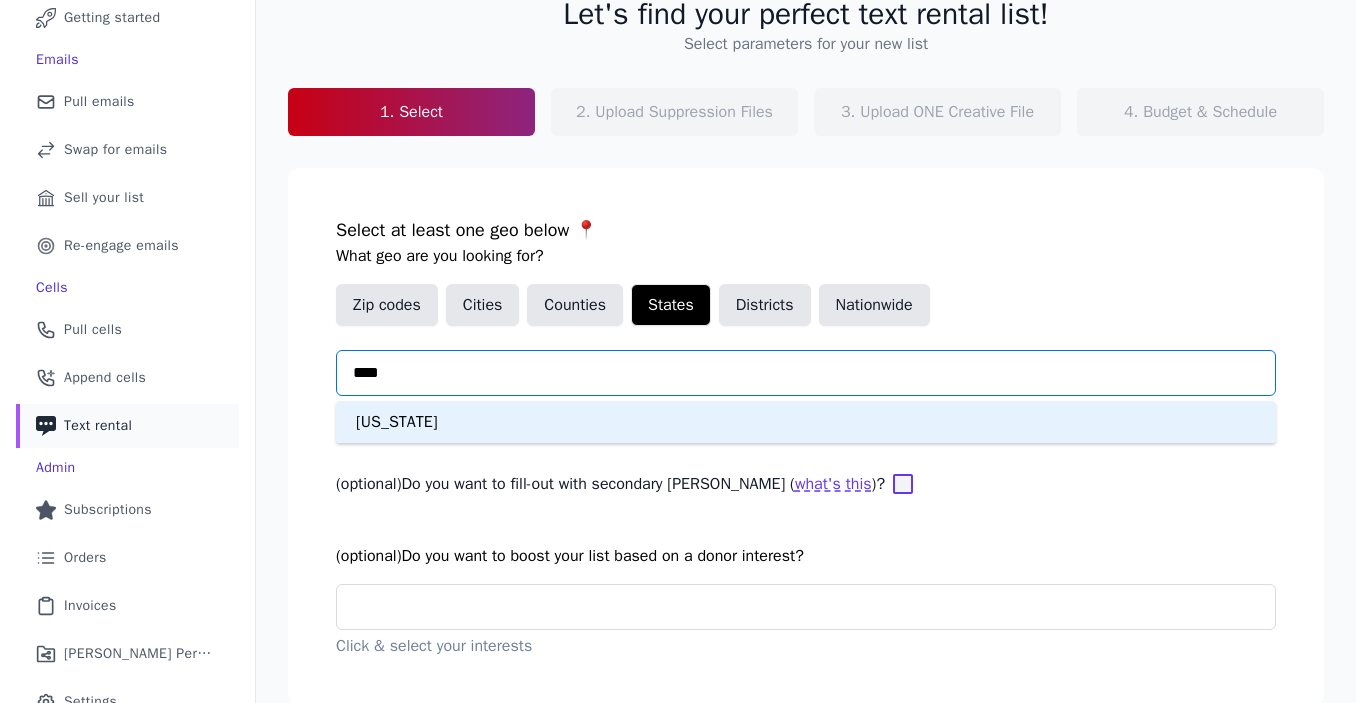 click on "[US_STATE]" at bounding box center [806, 422] 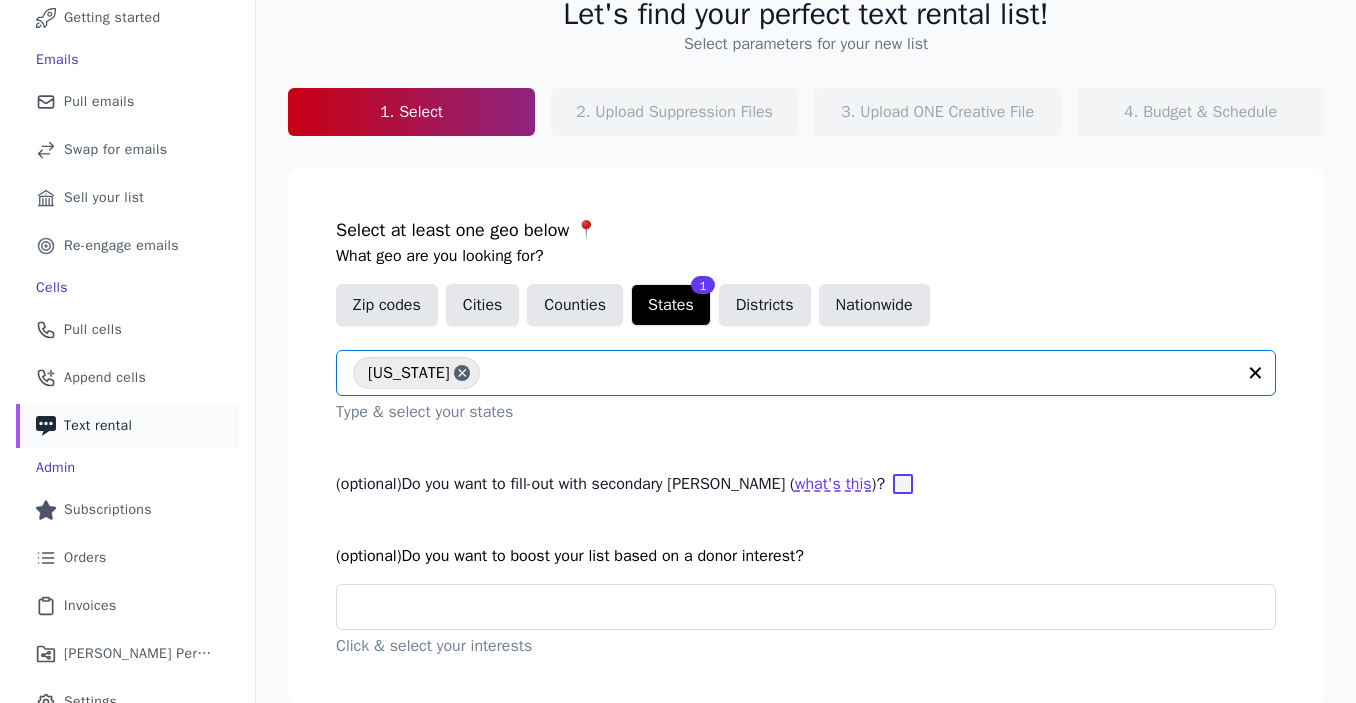 scroll, scrollTop: 209, scrollLeft: 0, axis: vertical 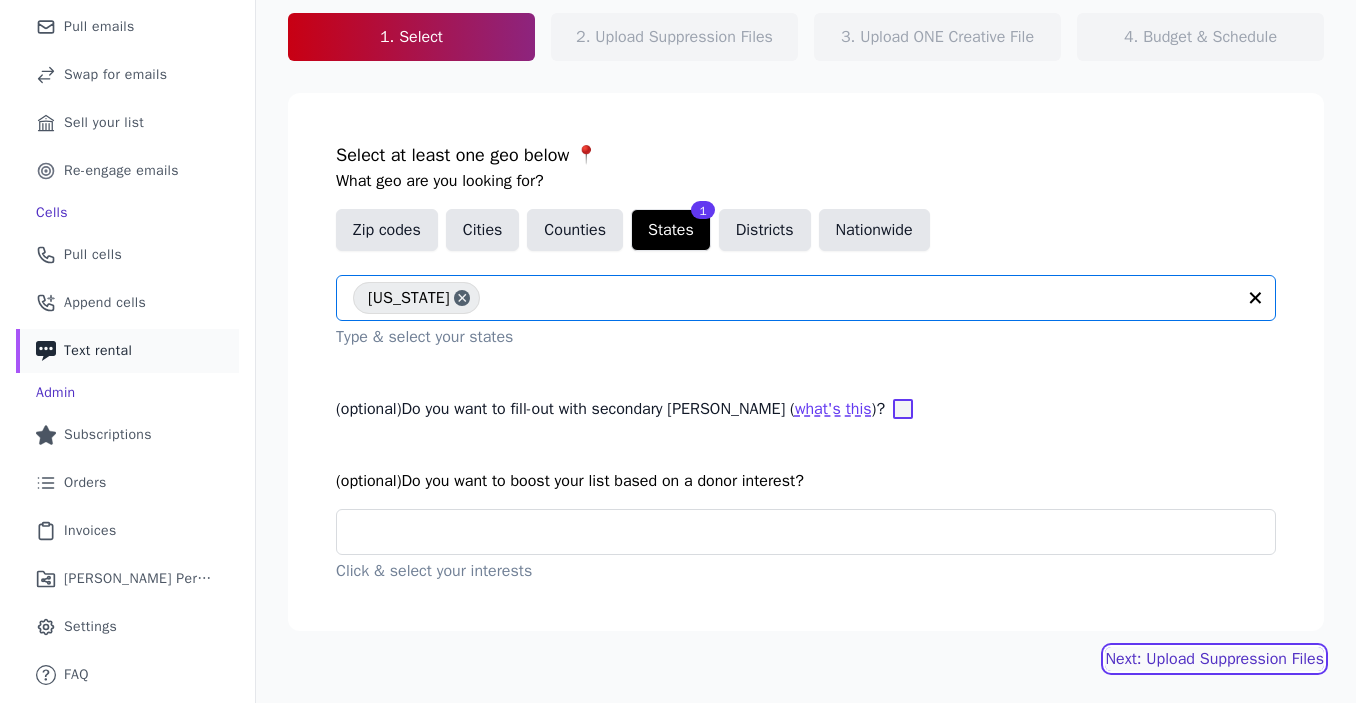 click on "Next: Upload Suppression Files" at bounding box center [1214, 659] 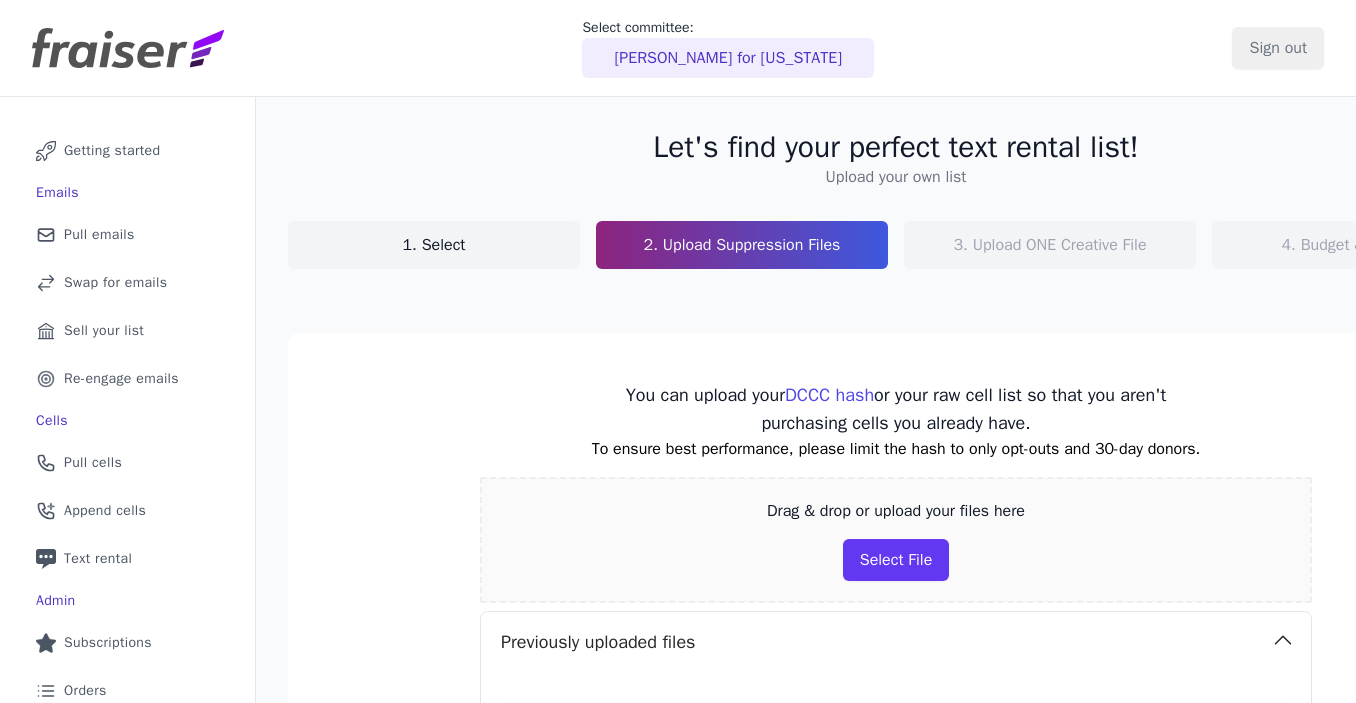 scroll, scrollTop: 0, scrollLeft: 0, axis: both 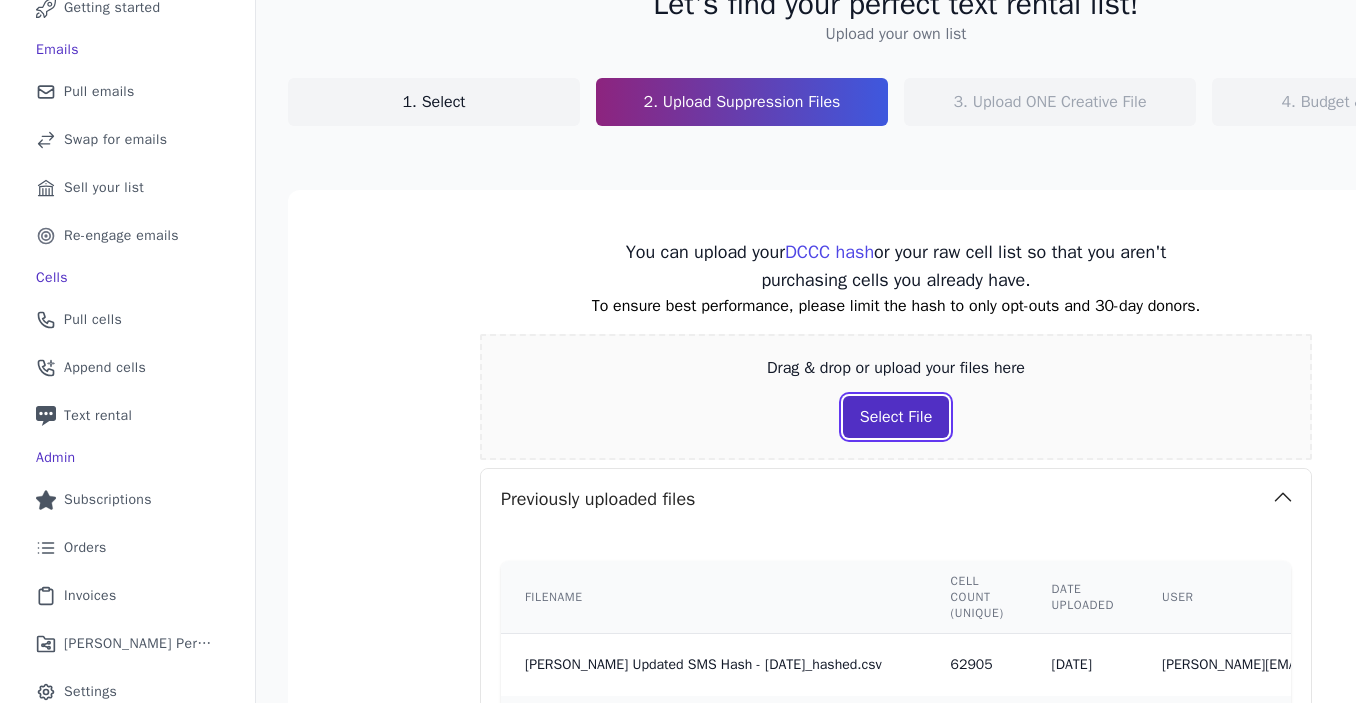 click on "Select File" at bounding box center (896, 417) 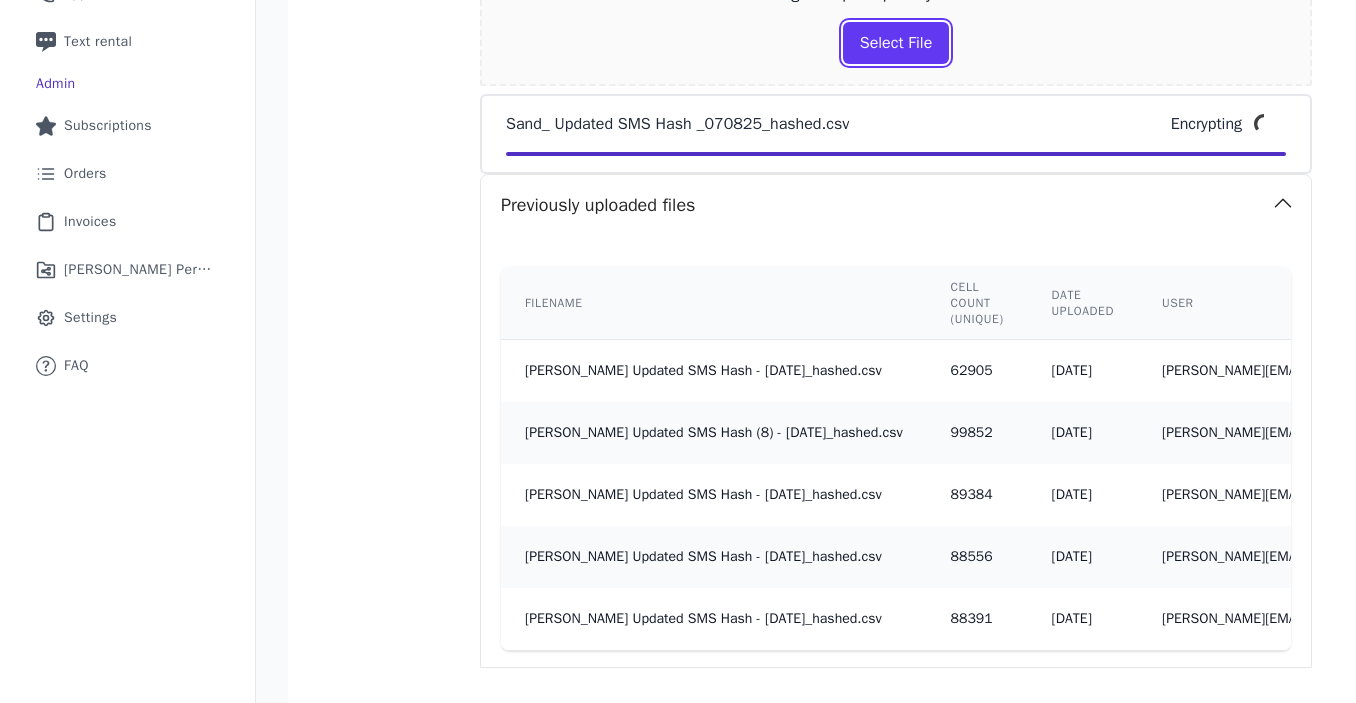 scroll, scrollTop: 641, scrollLeft: 0, axis: vertical 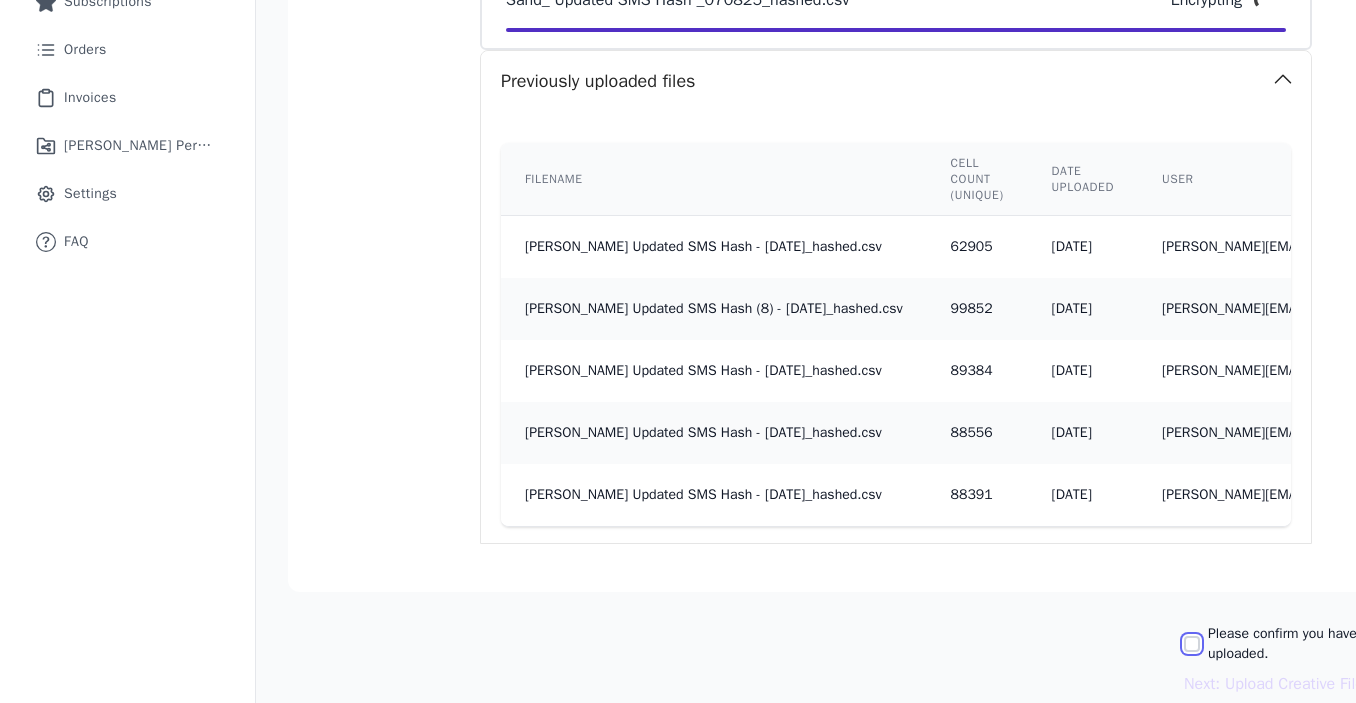 click on "Please confirm you have all correct lists uploaded." at bounding box center (1192, 644) 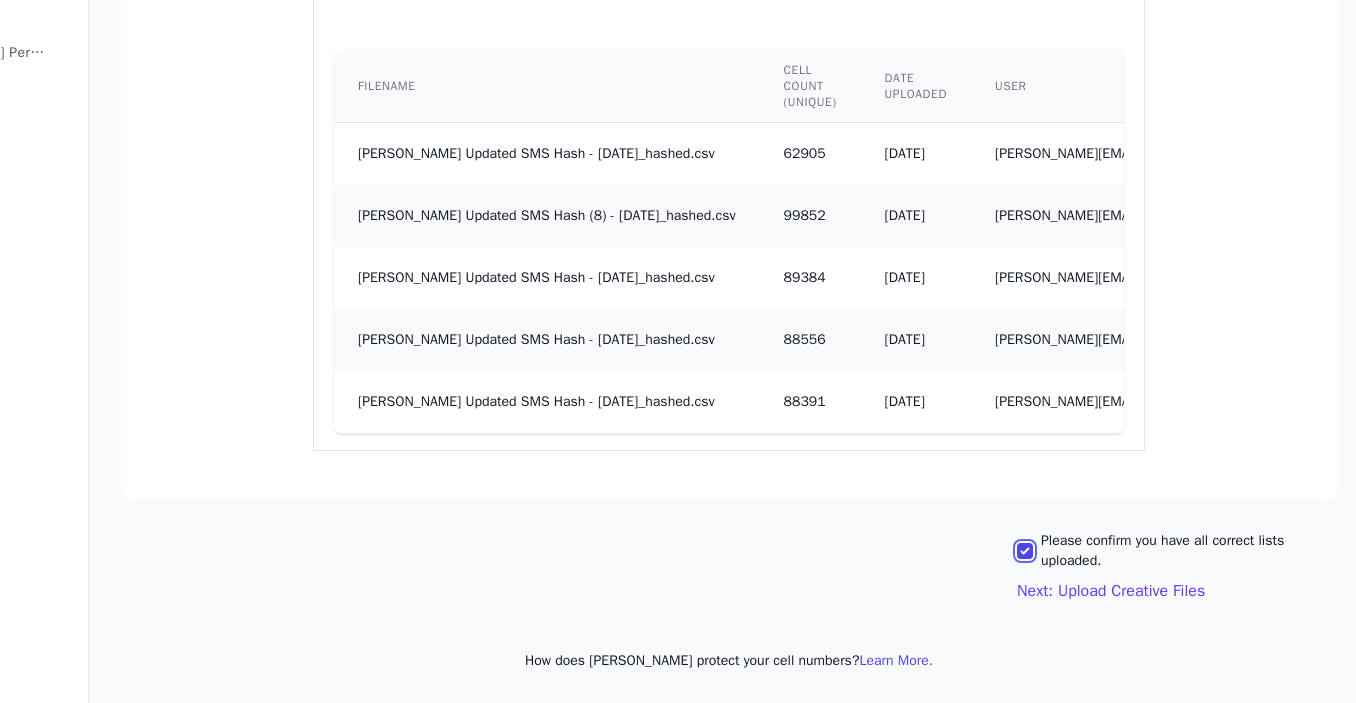 scroll, scrollTop: 740, scrollLeft: 167, axis: both 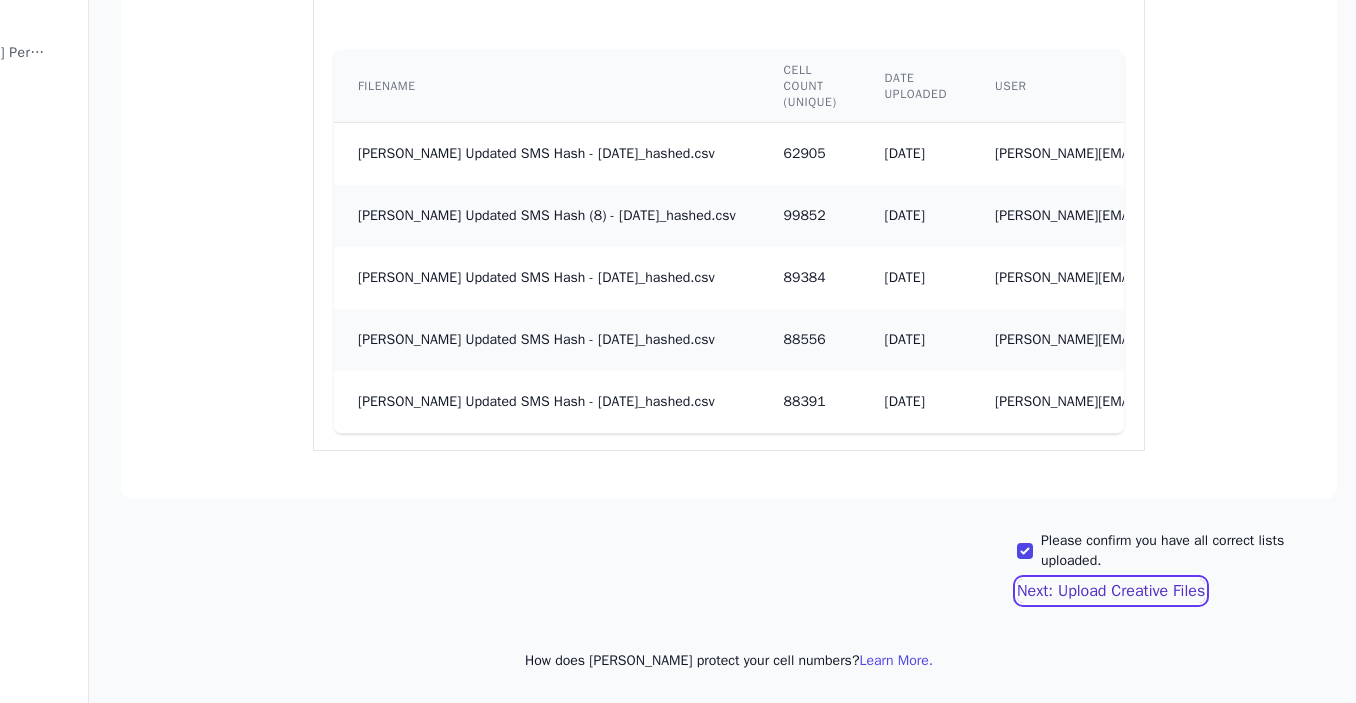 click on "Next: Upload Creative Files" at bounding box center (1111, 591) 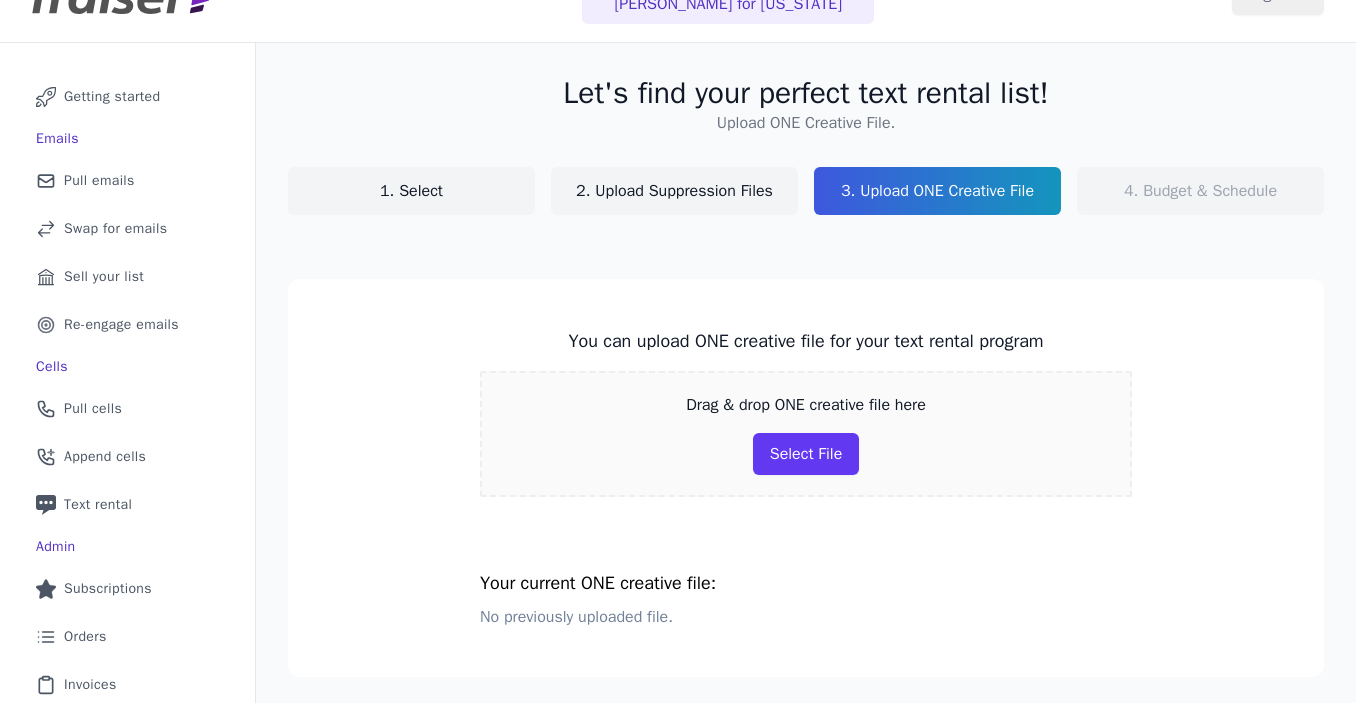 scroll, scrollTop: 51, scrollLeft: 0, axis: vertical 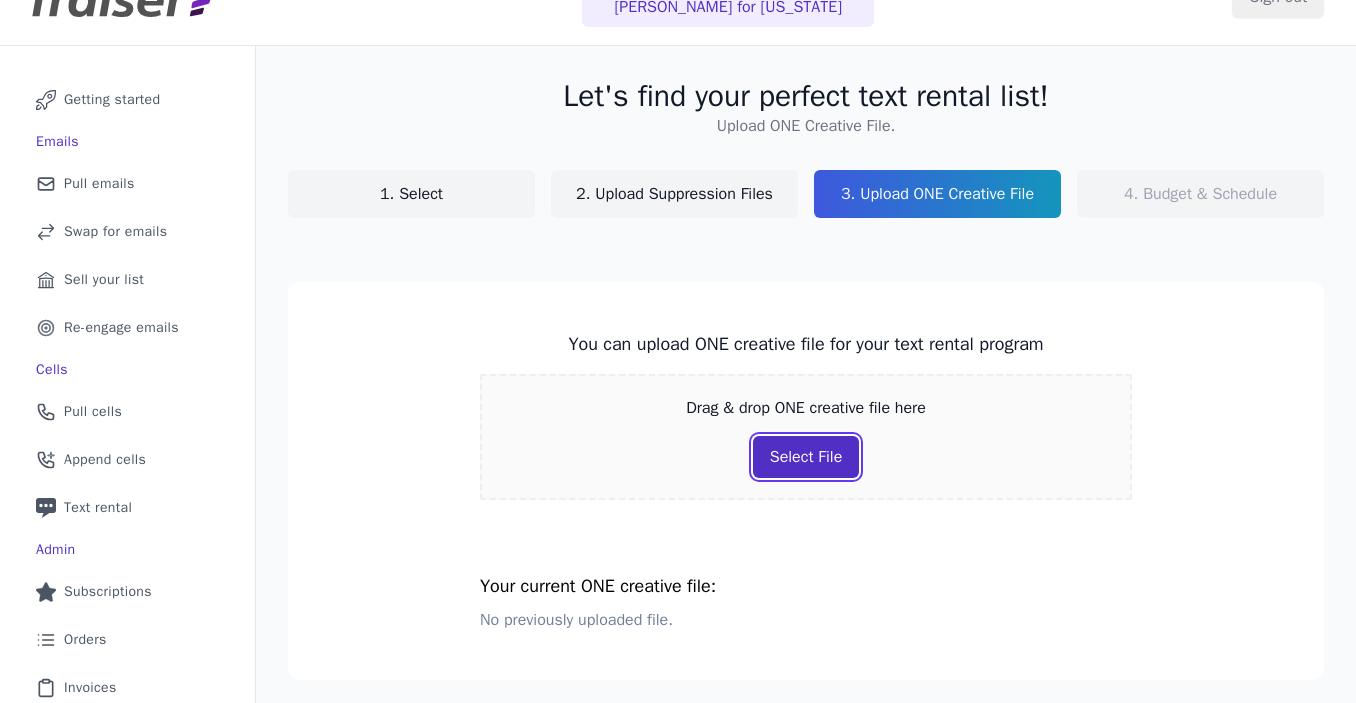 click on "Select File" at bounding box center [806, 457] 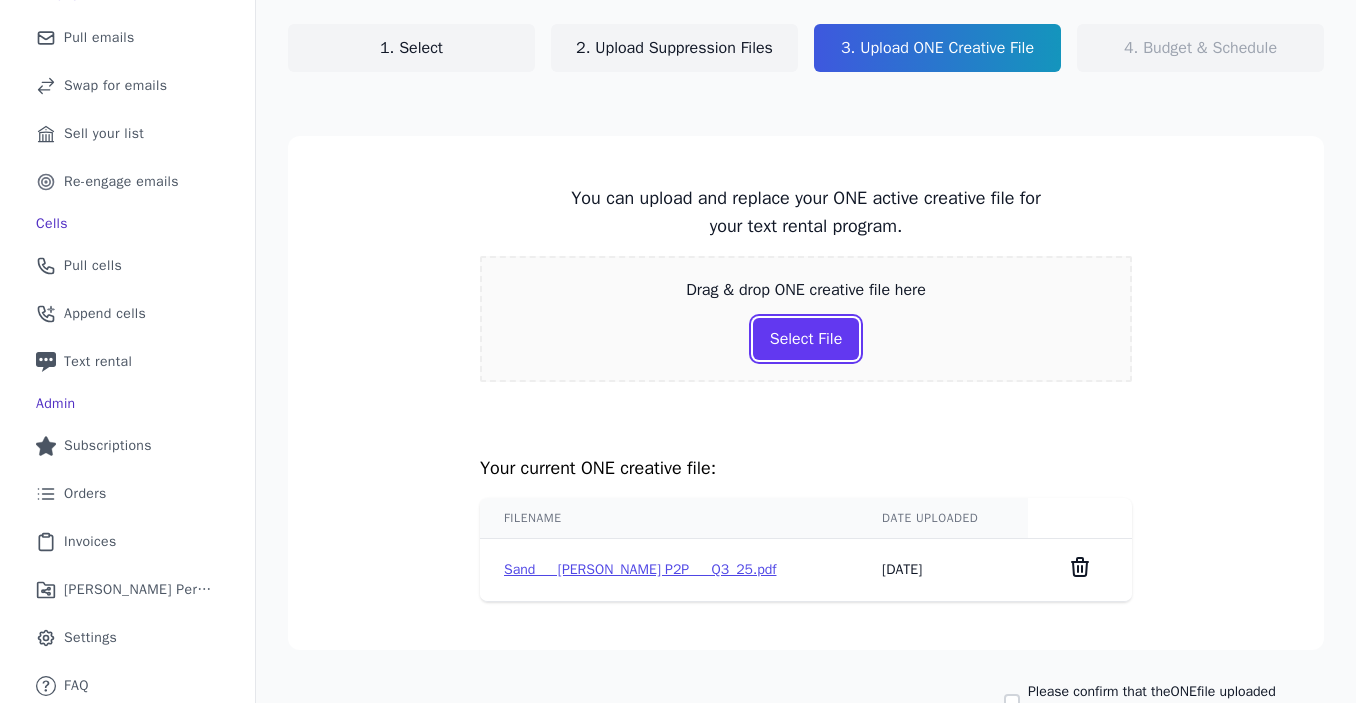 scroll, scrollTop: 279, scrollLeft: 0, axis: vertical 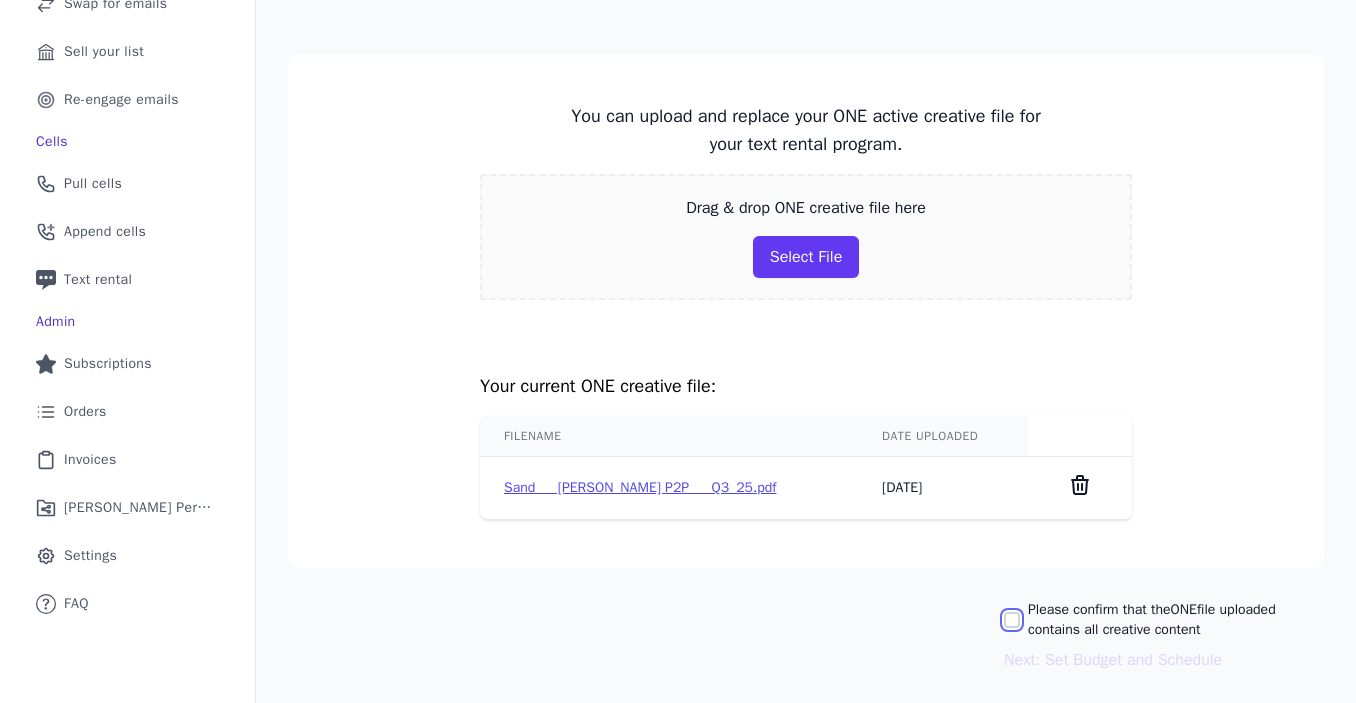 click on "Please confirm that the  ONE  file uploaded contains all creative content" at bounding box center [1012, 620] 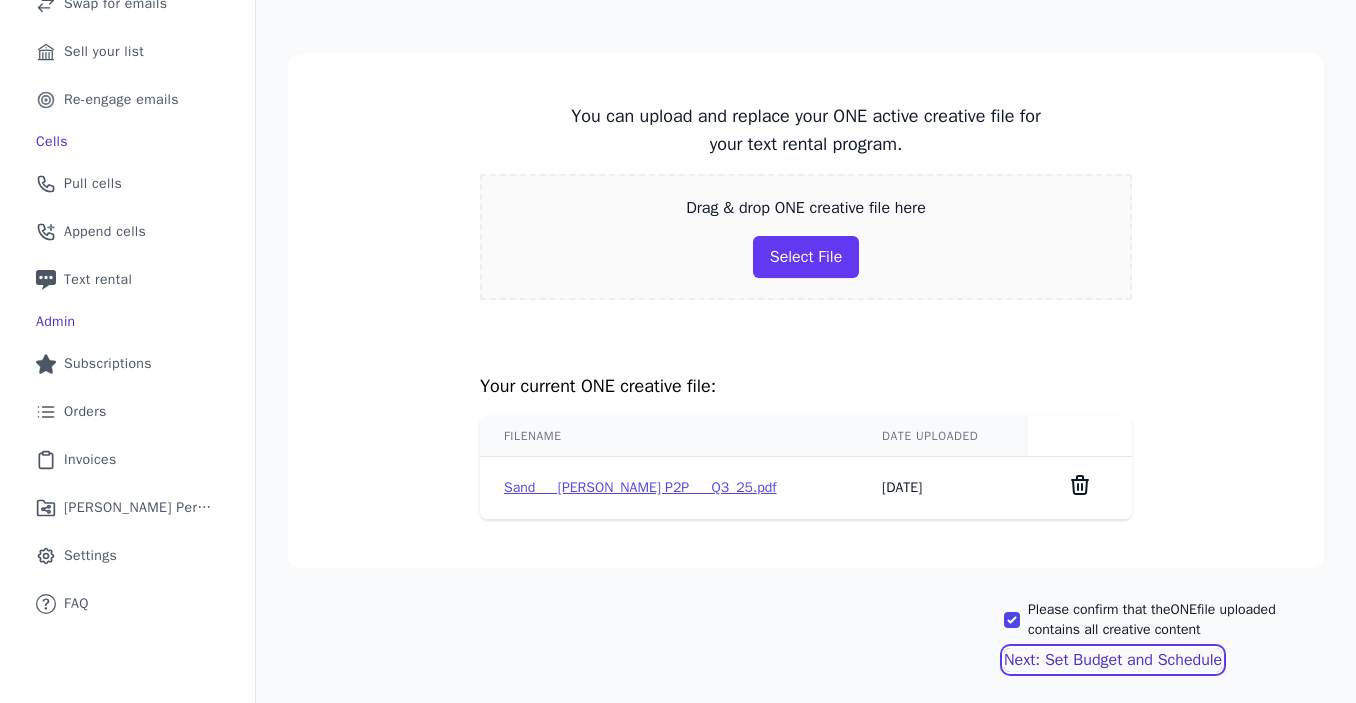 click on "Next: Set Budget and Schedule" at bounding box center [1113, 660] 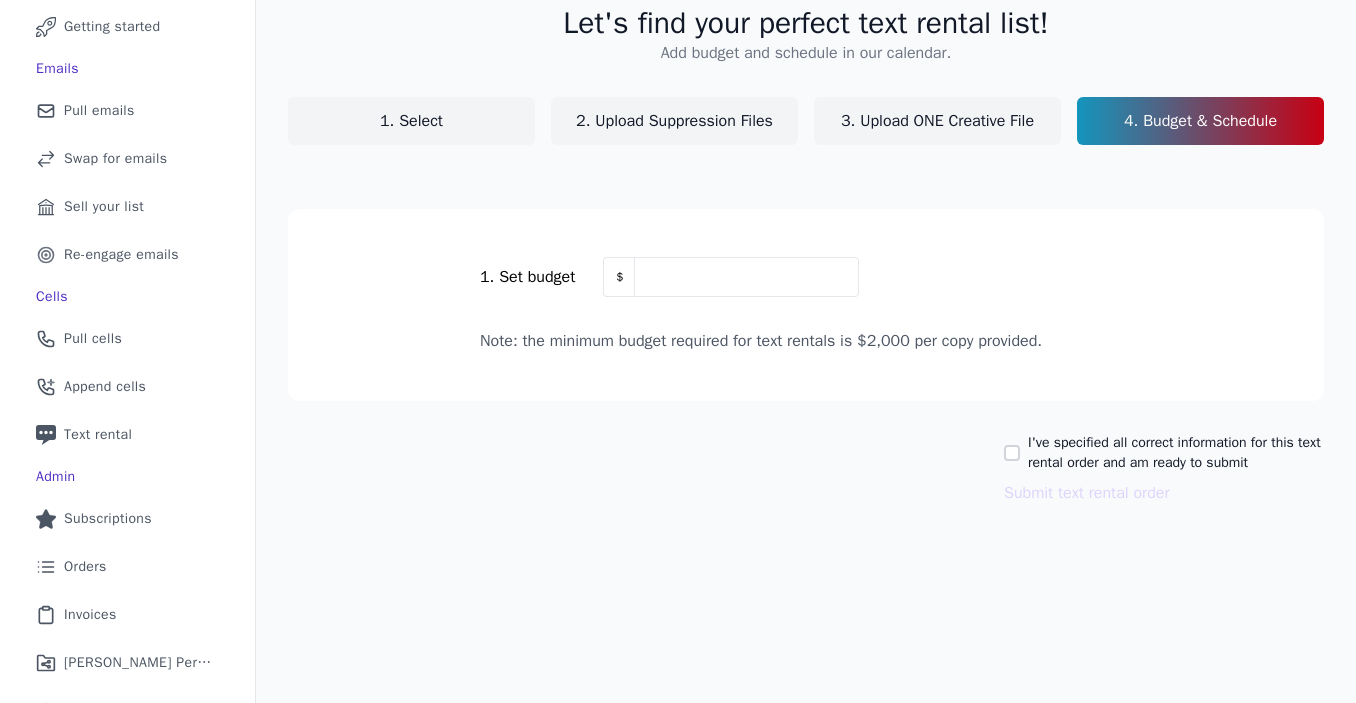 scroll, scrollTop: 117, scrollLeft: 0, axis: vertical 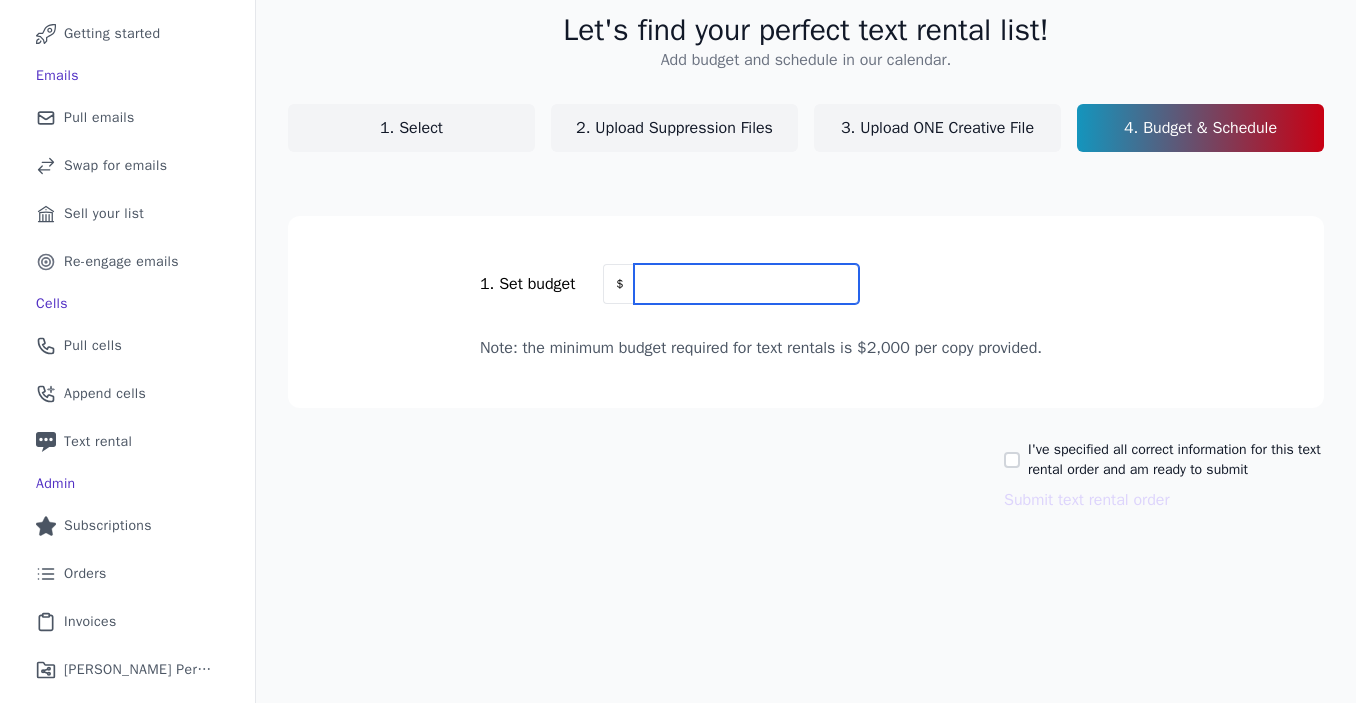 click at bounding box center [746, 284] 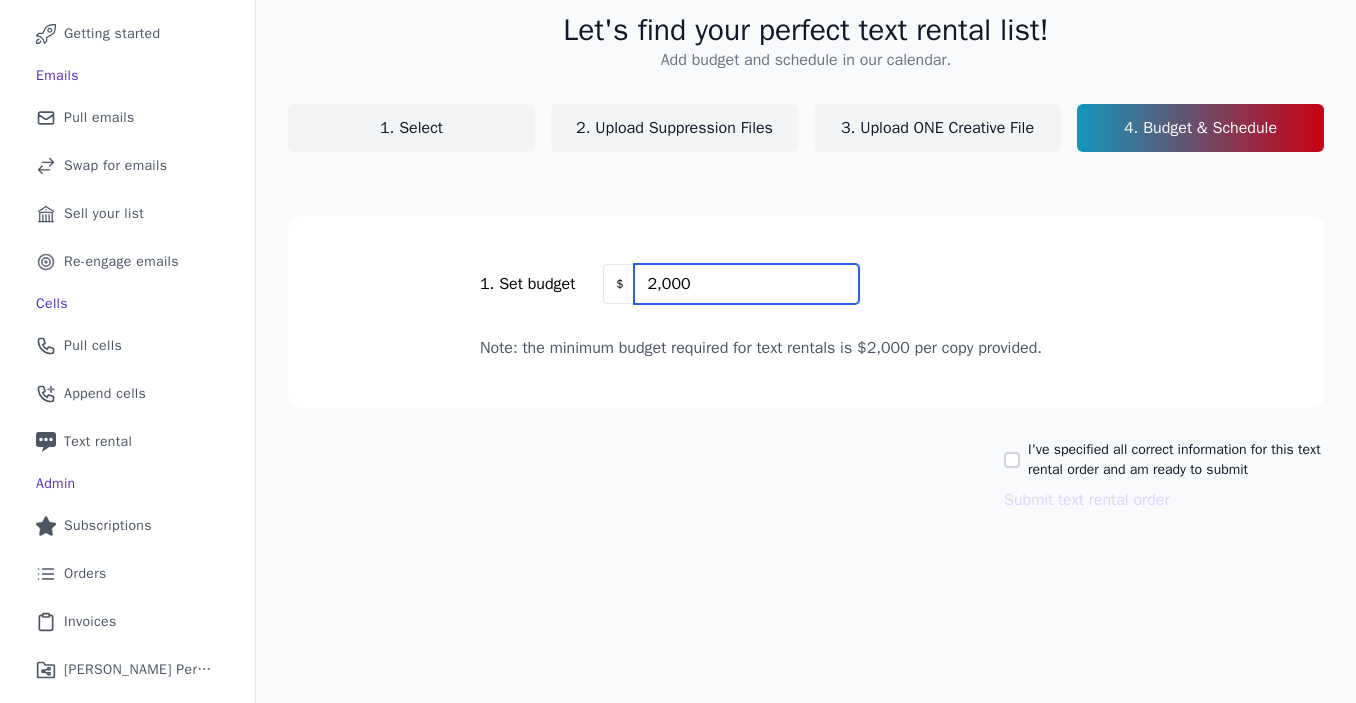 type on "2,000" 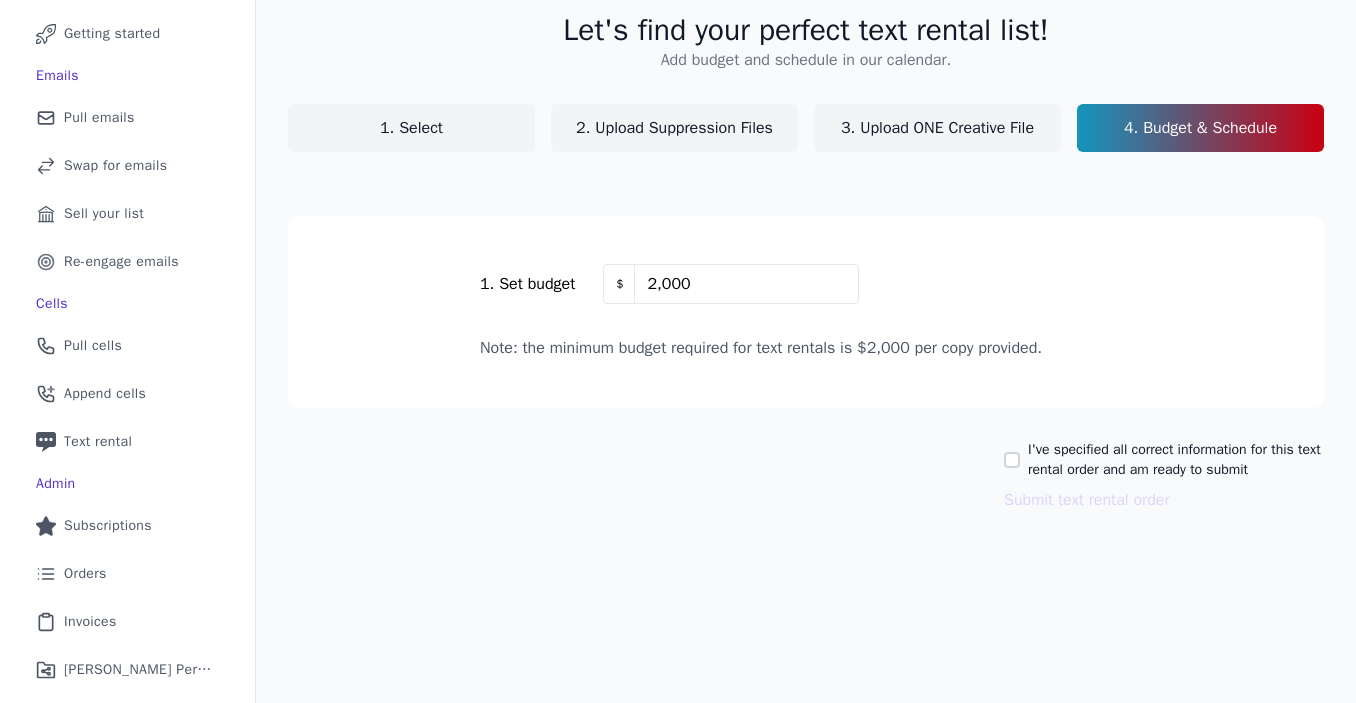 click on "1. Set budget   $   2,000   Note: the minimum budget required for text rentals is $2,000 per copy provided." at bounding box center [806, 312] 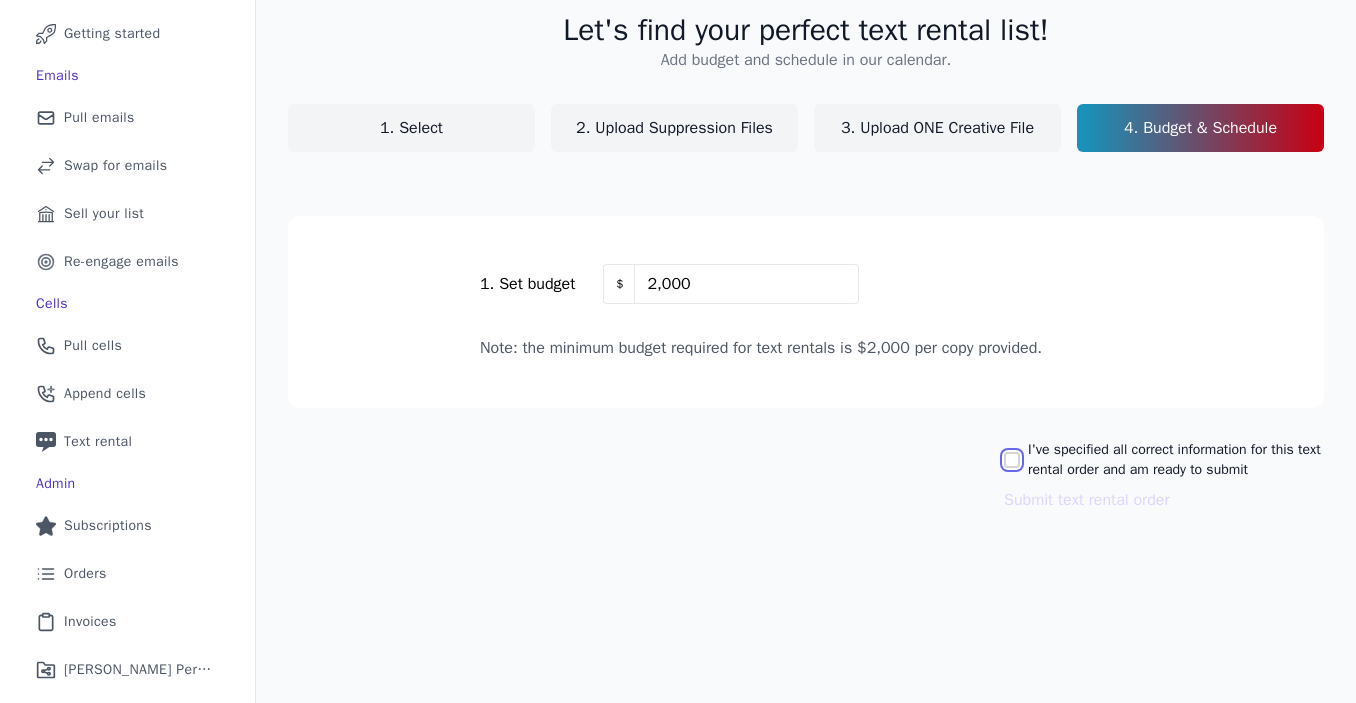 click on "I've specified all correct information for this text rental order and am ready to submit" at bounding box center [1012, 460] 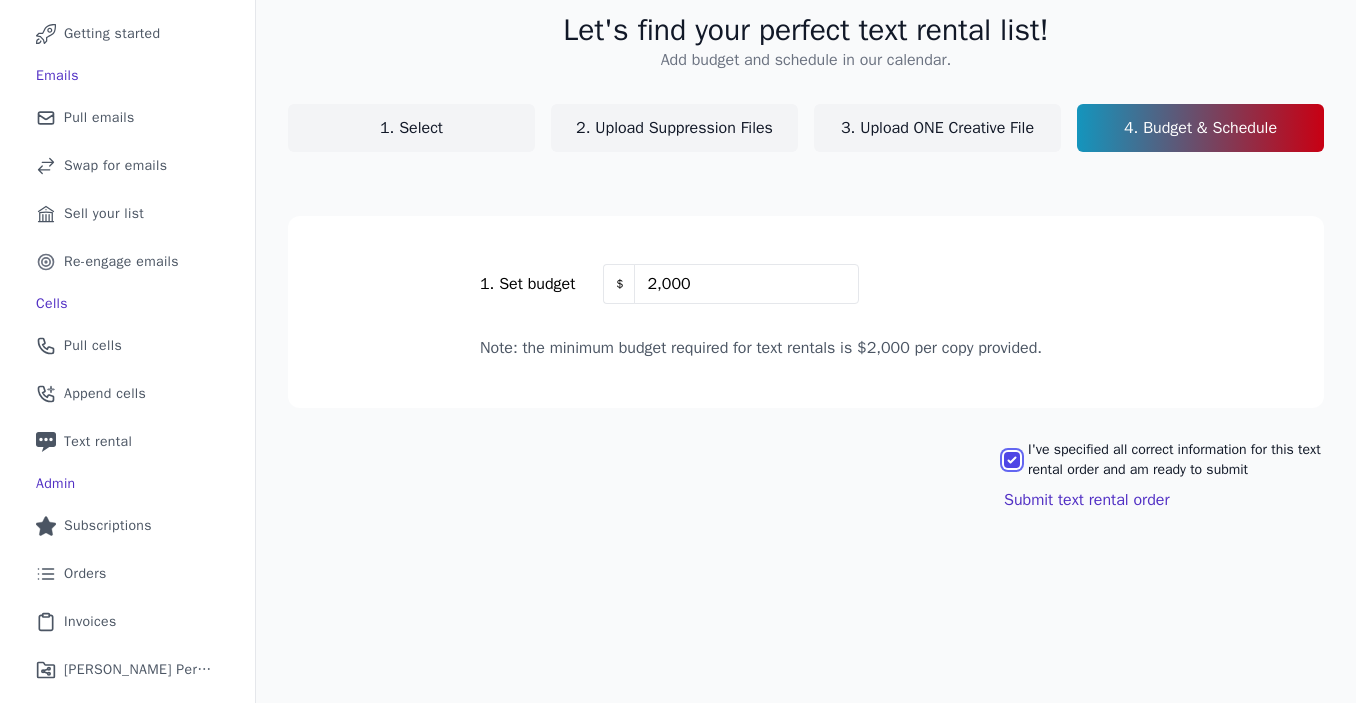scroll, scrollTop: 116, scrollLeft: 0, axis: vertical 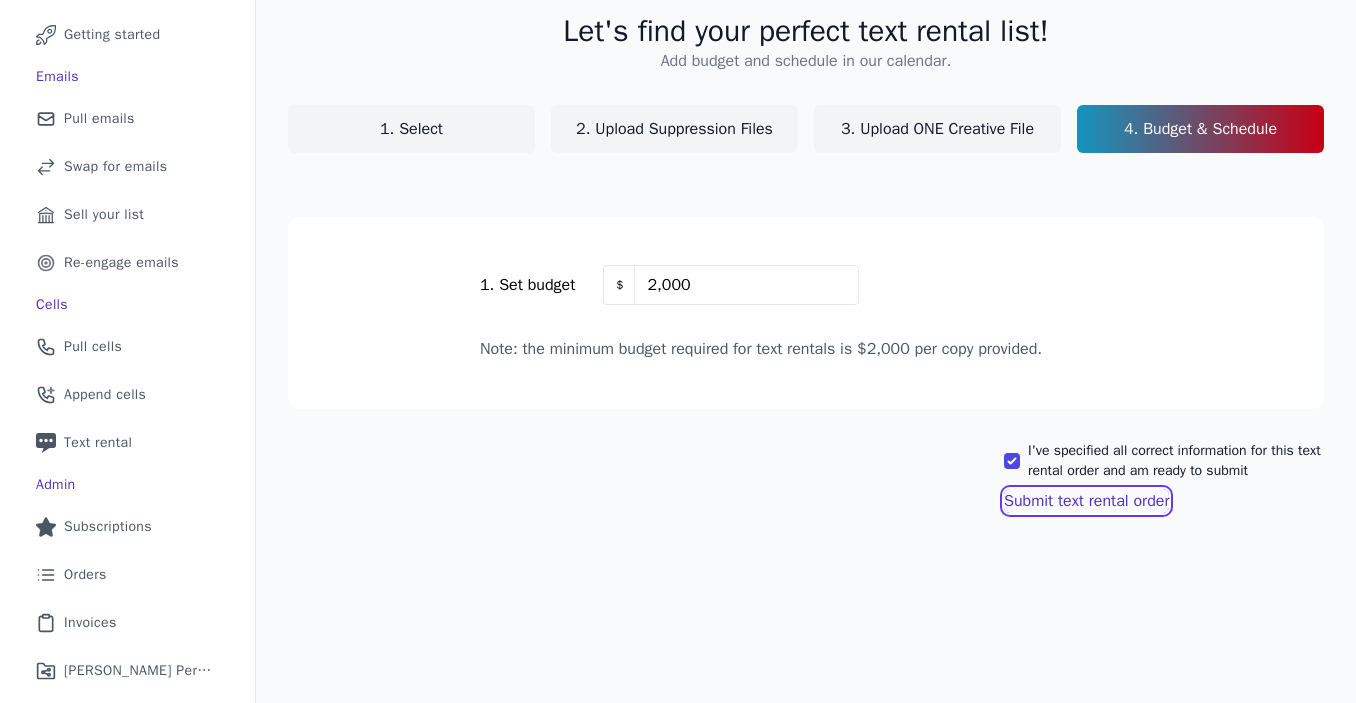 click on "Submit text rental order" at bounding box center [1086, 501] 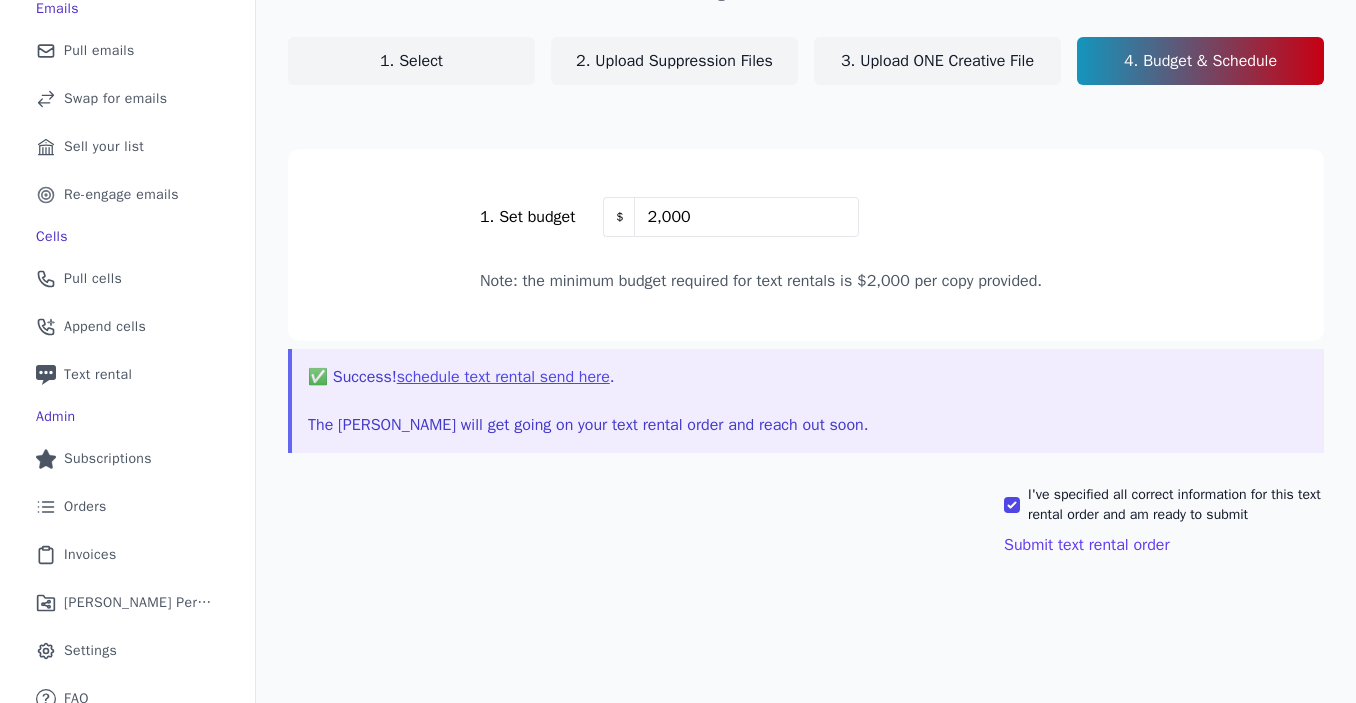 scroll, scrollTop: 189, scrollLeft: 0, axis: vertical 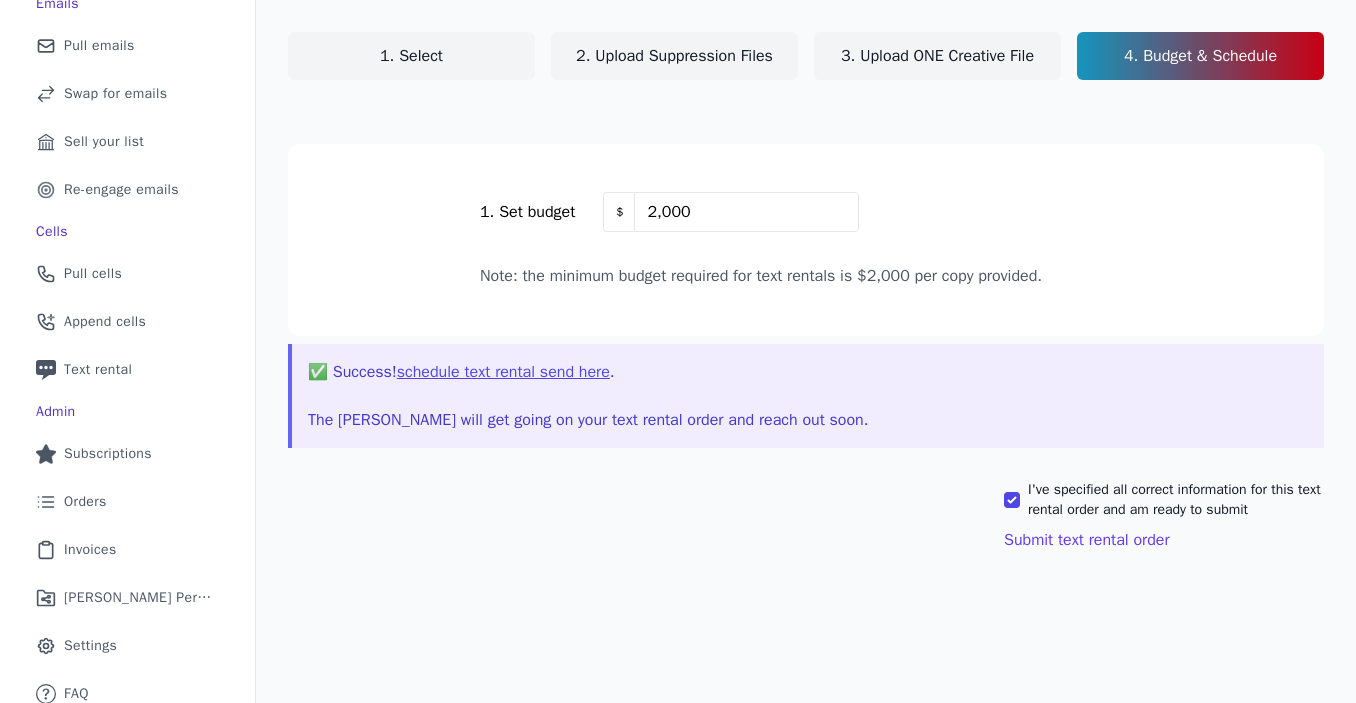 click on "schedule text rental send here" at bounding box center [503, 372] 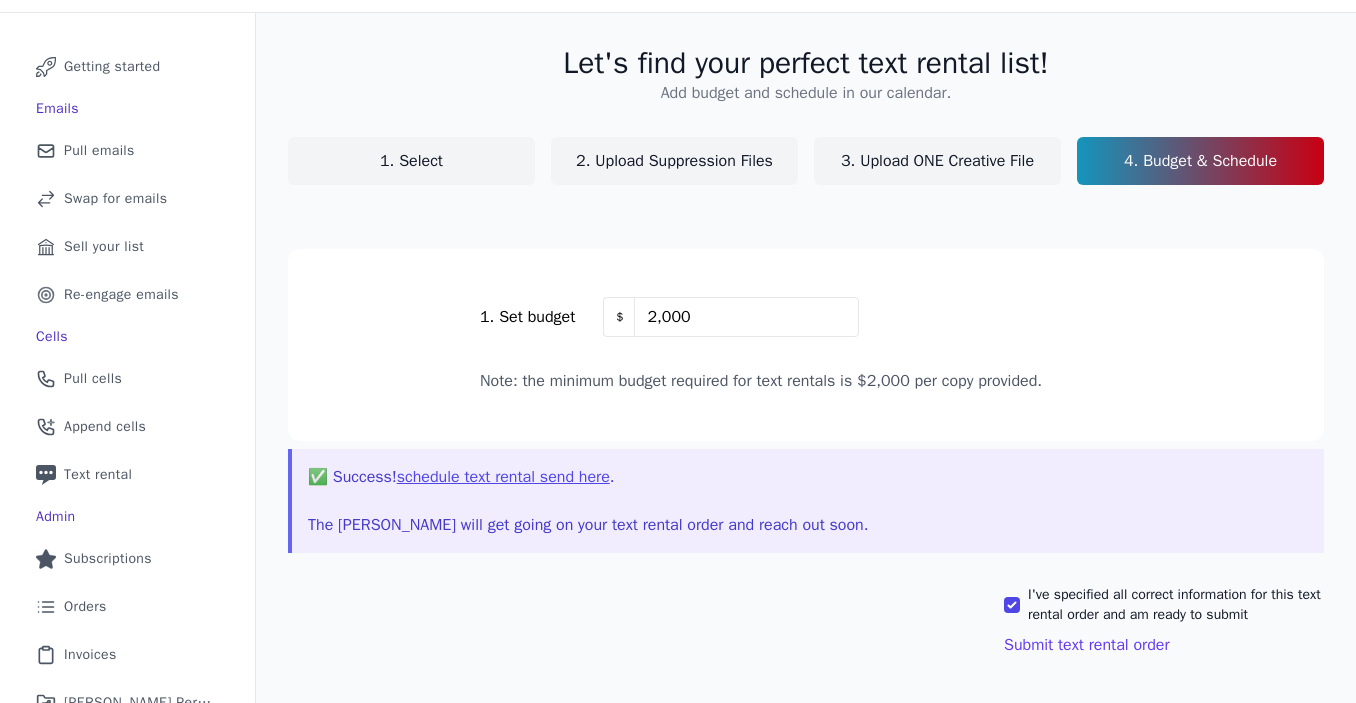 scroll, scrollTop: 76, scrollLeft: 0, axis: vertical 